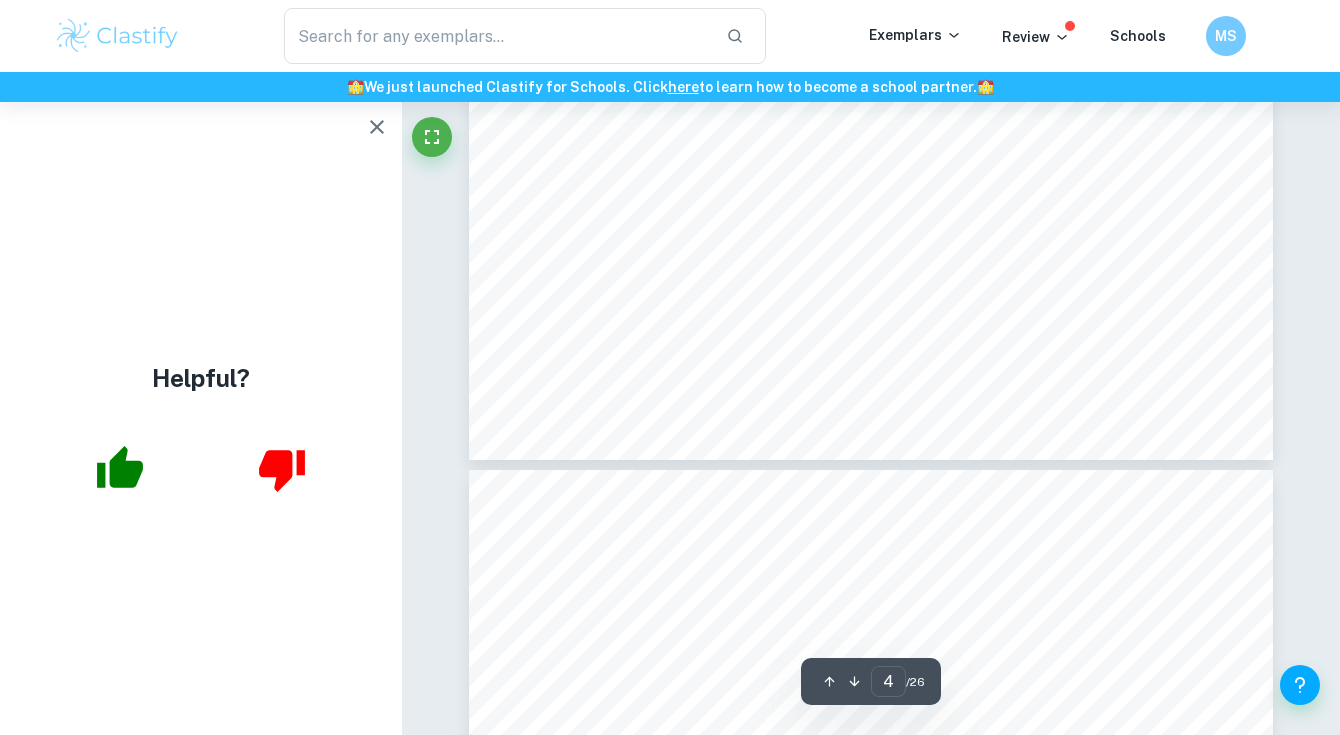scroll, scrollTop: 4368, scrollLeft: 0, axis: vertical 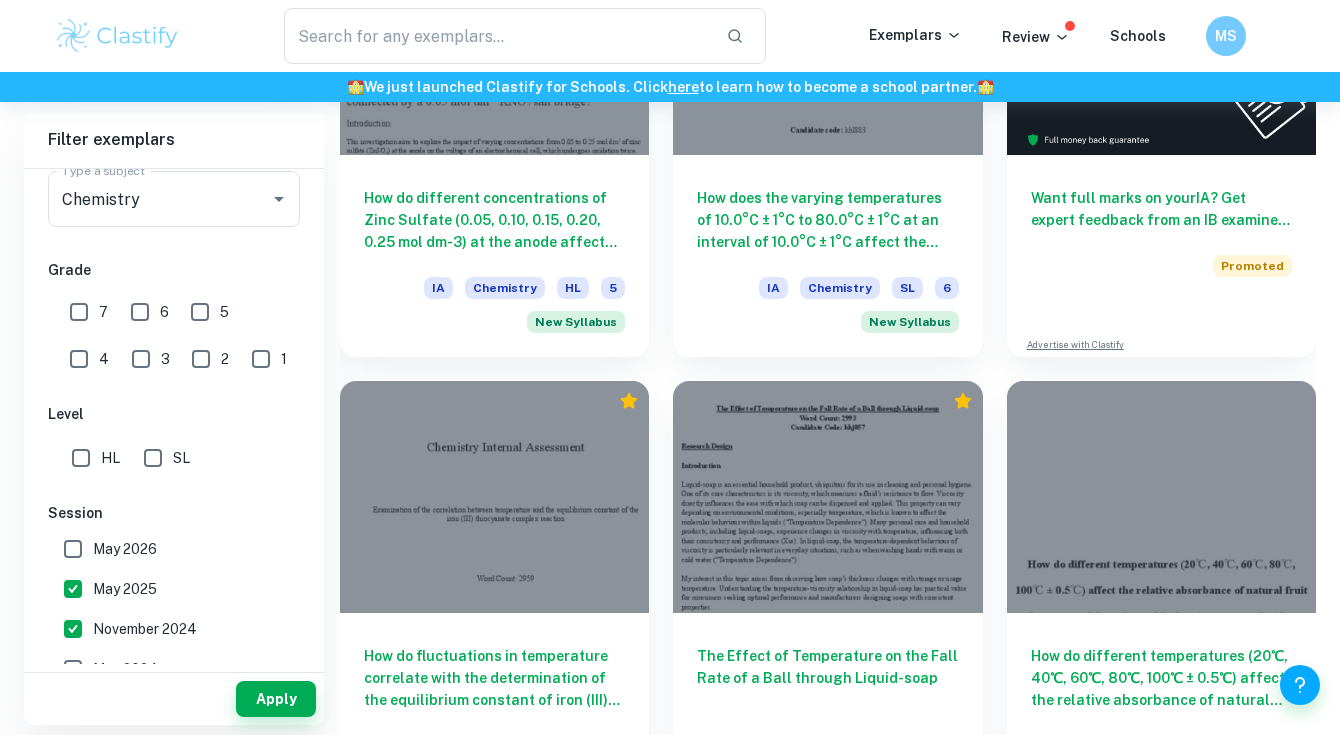 click on "6" at bounding box center (140, 312) 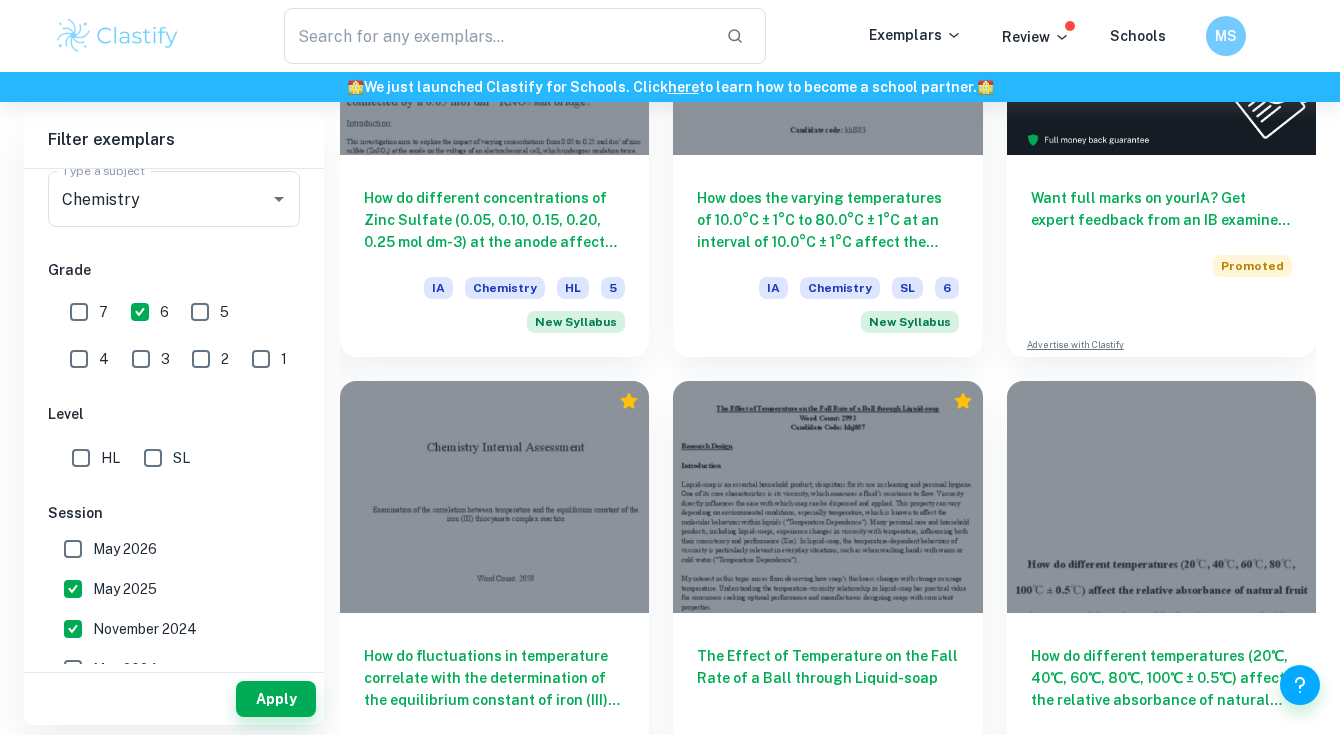 click on "7" at bounding box center (79, 312) 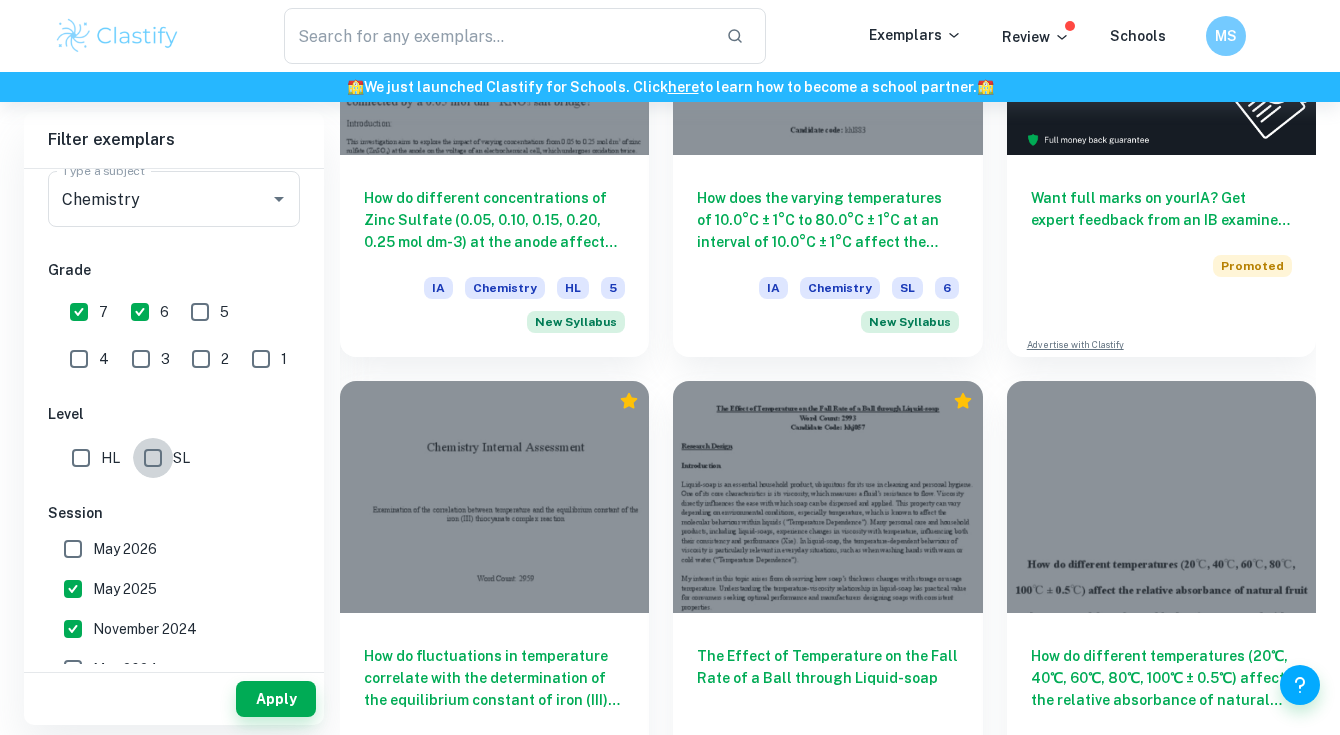 click on "SL" at bounding box center (153, 458) 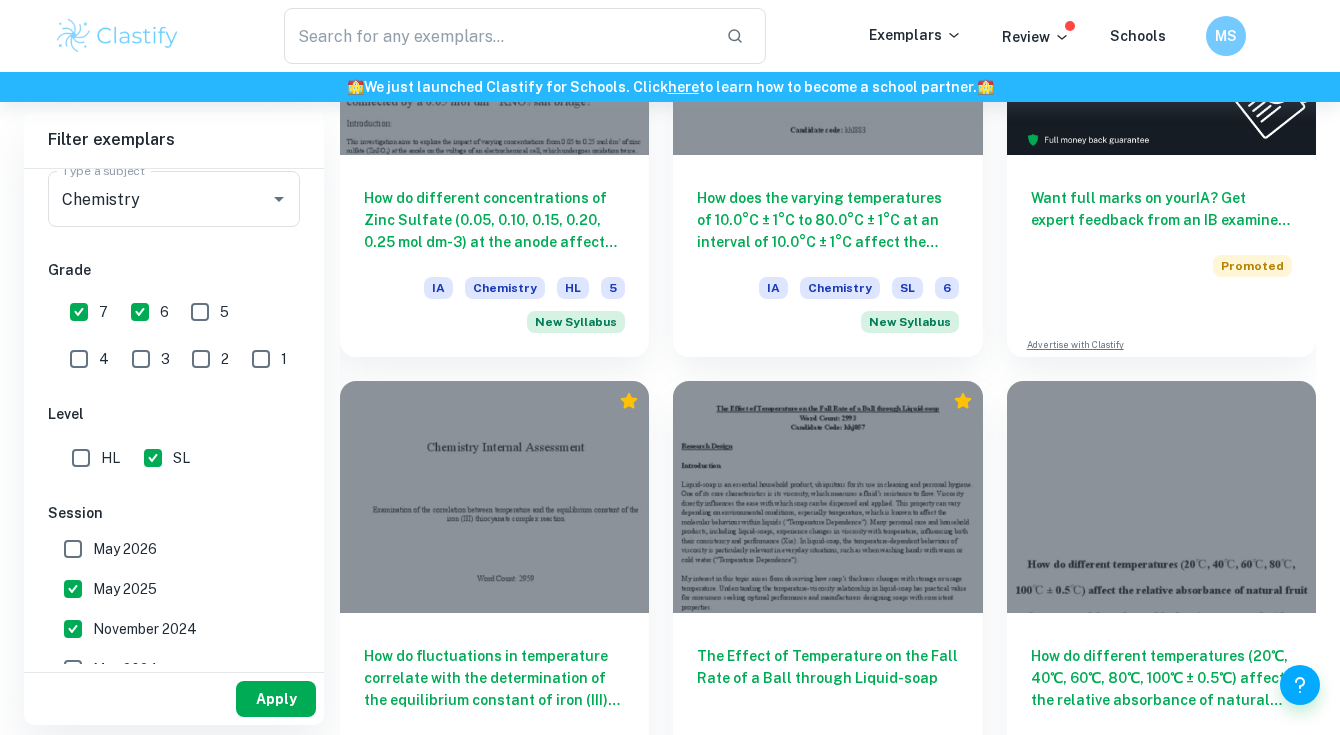 click on "Apply" at bounding box center [276, 699] 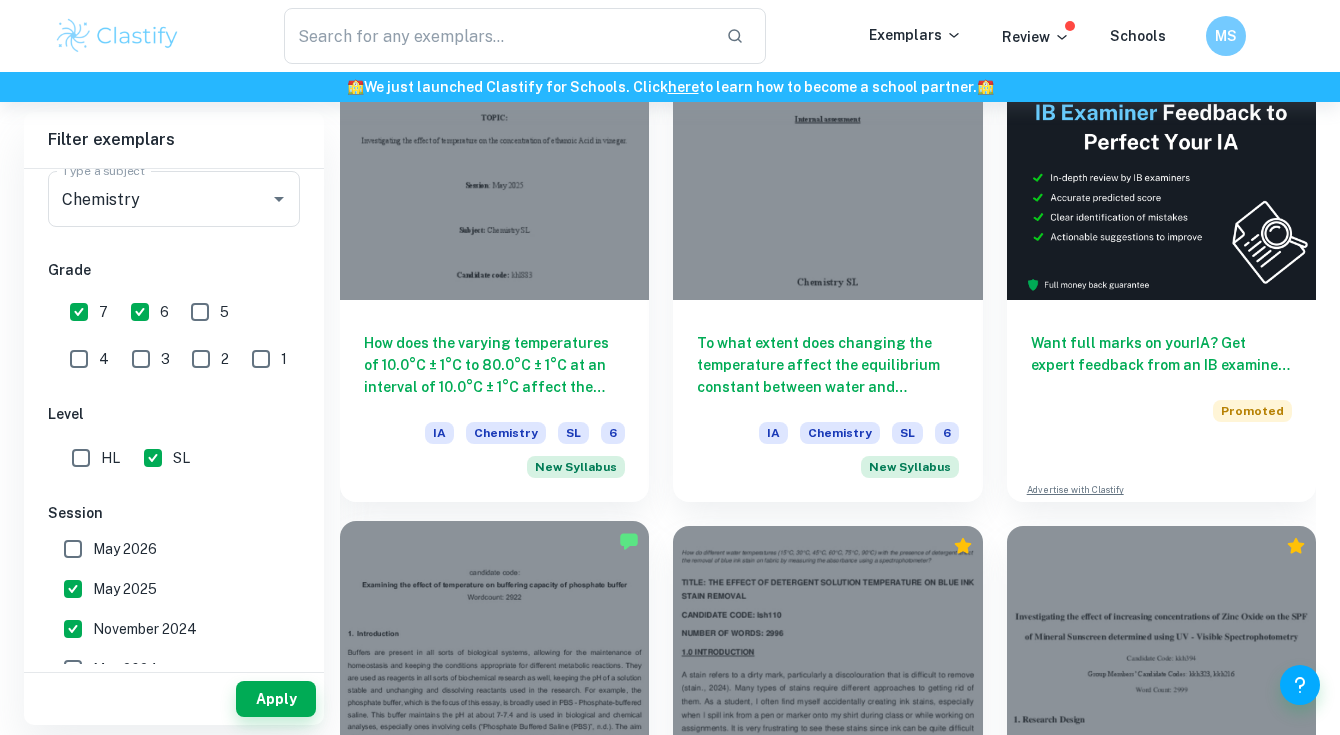scroll, scrollTop: 671, scrollLeft: 0, axis: vertical 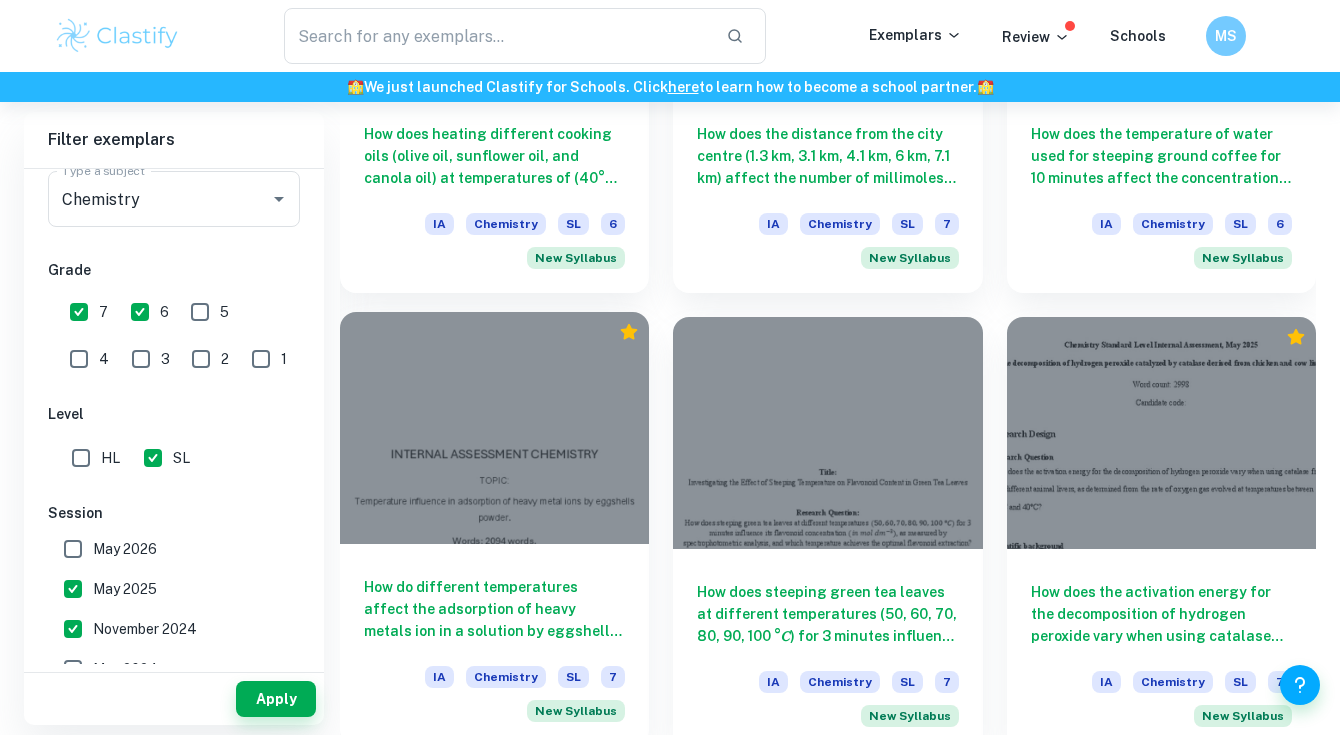 click at bounding box center [494, 428] 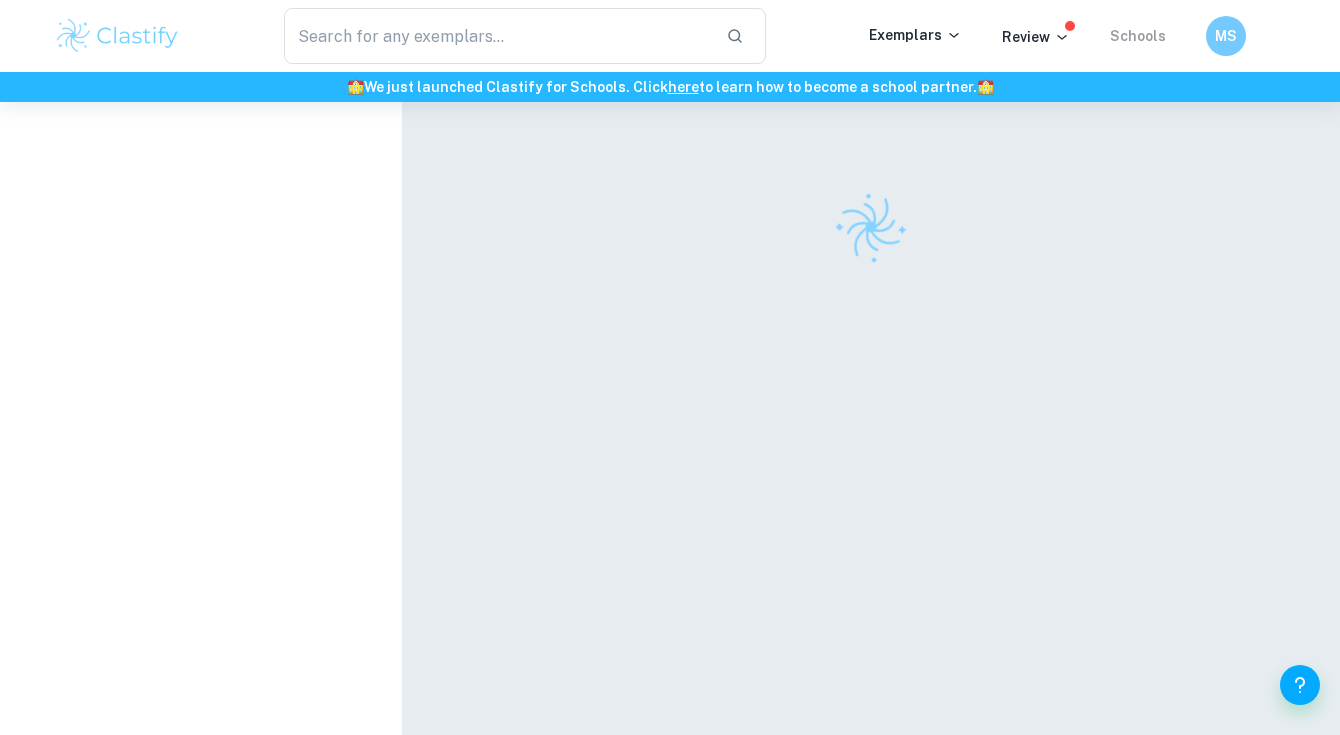 scroll, scrollTop: 0, scrollLeft: 0, axis: both 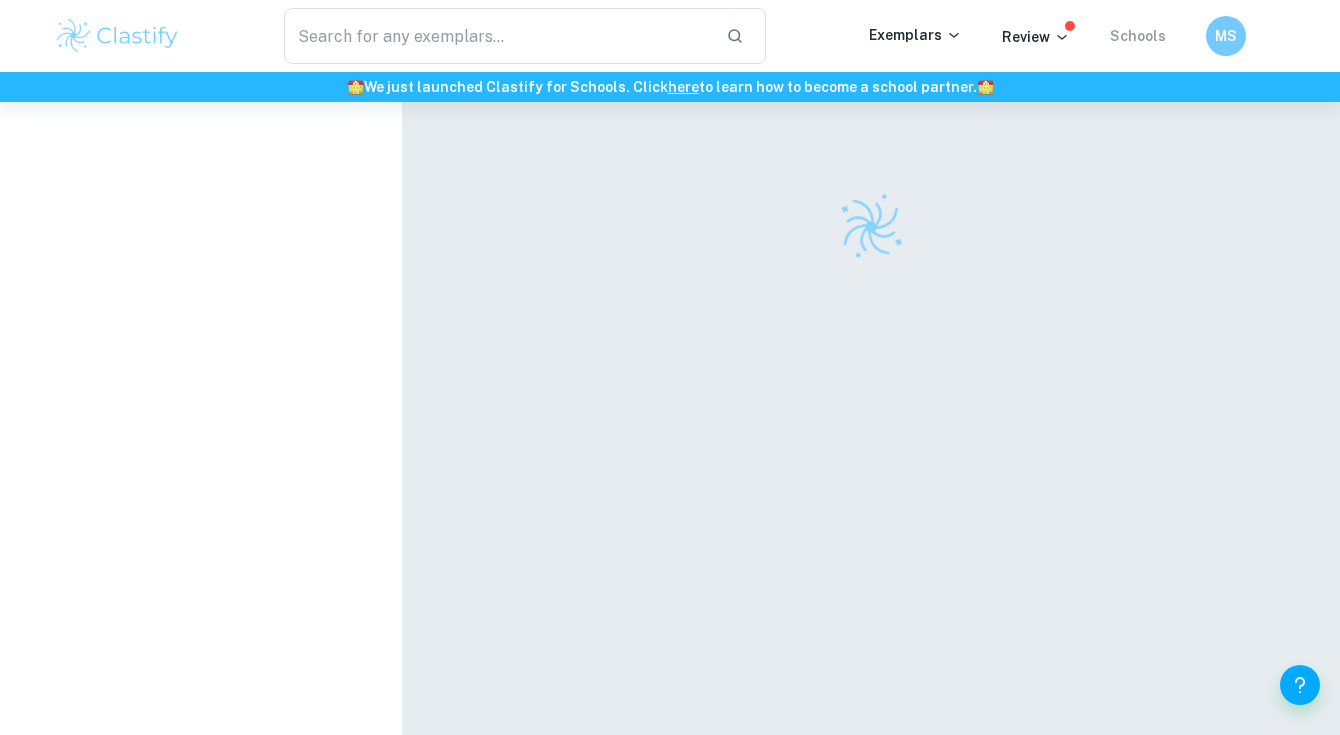 click at bounding box center [871, 227] 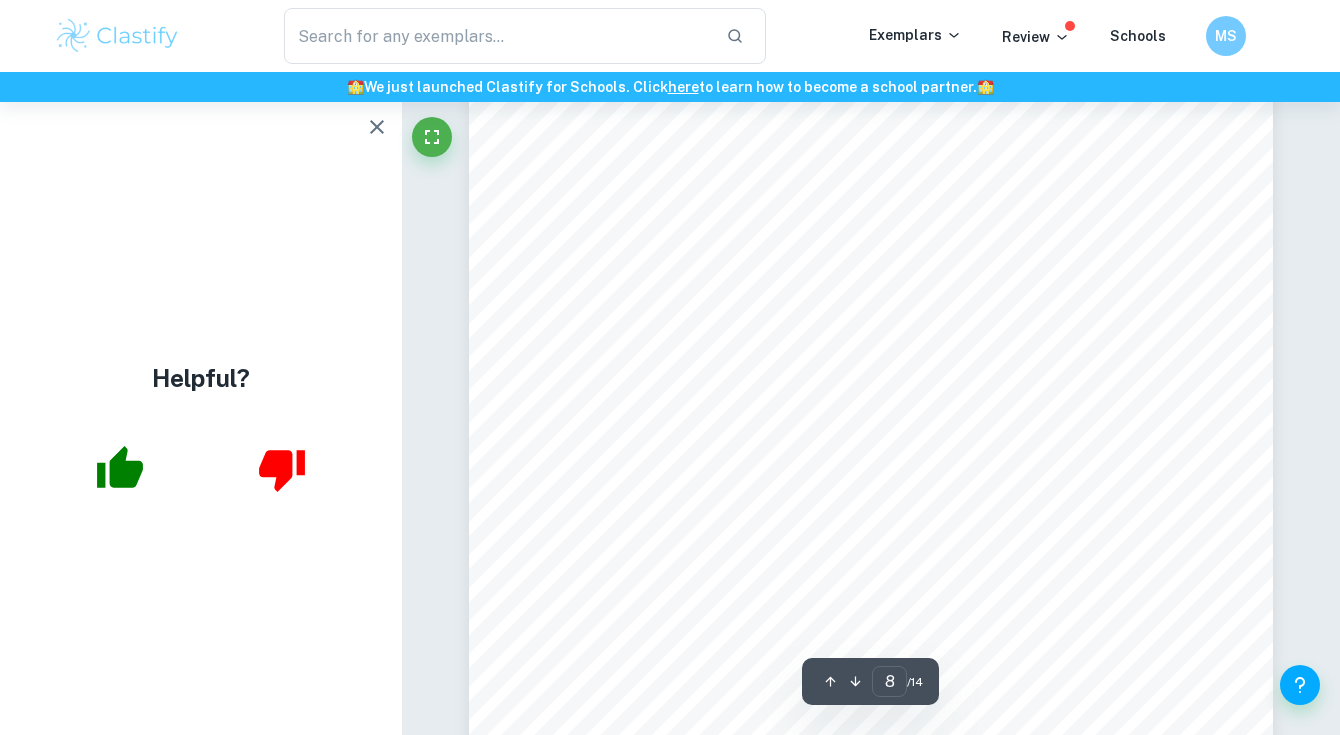 scroll, scrollTop: 8317, scrollLeft: 0, axis: vertical 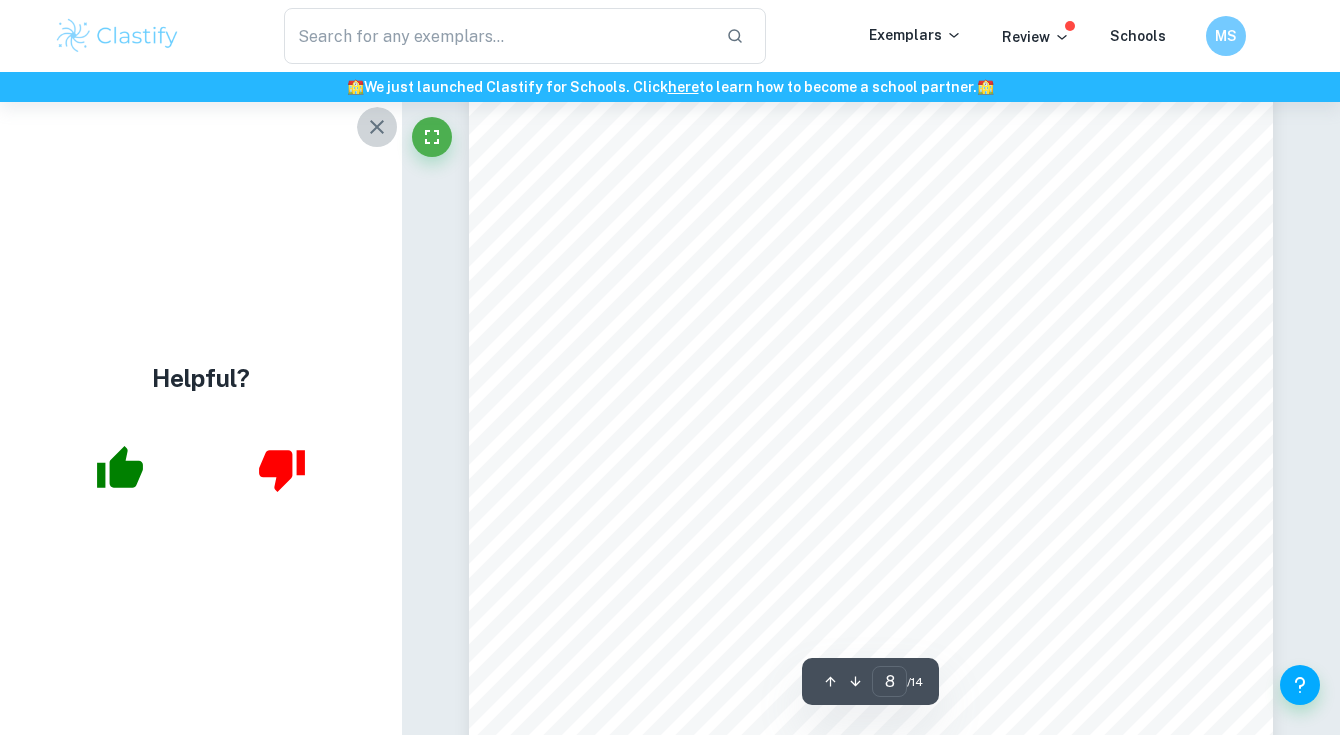 click 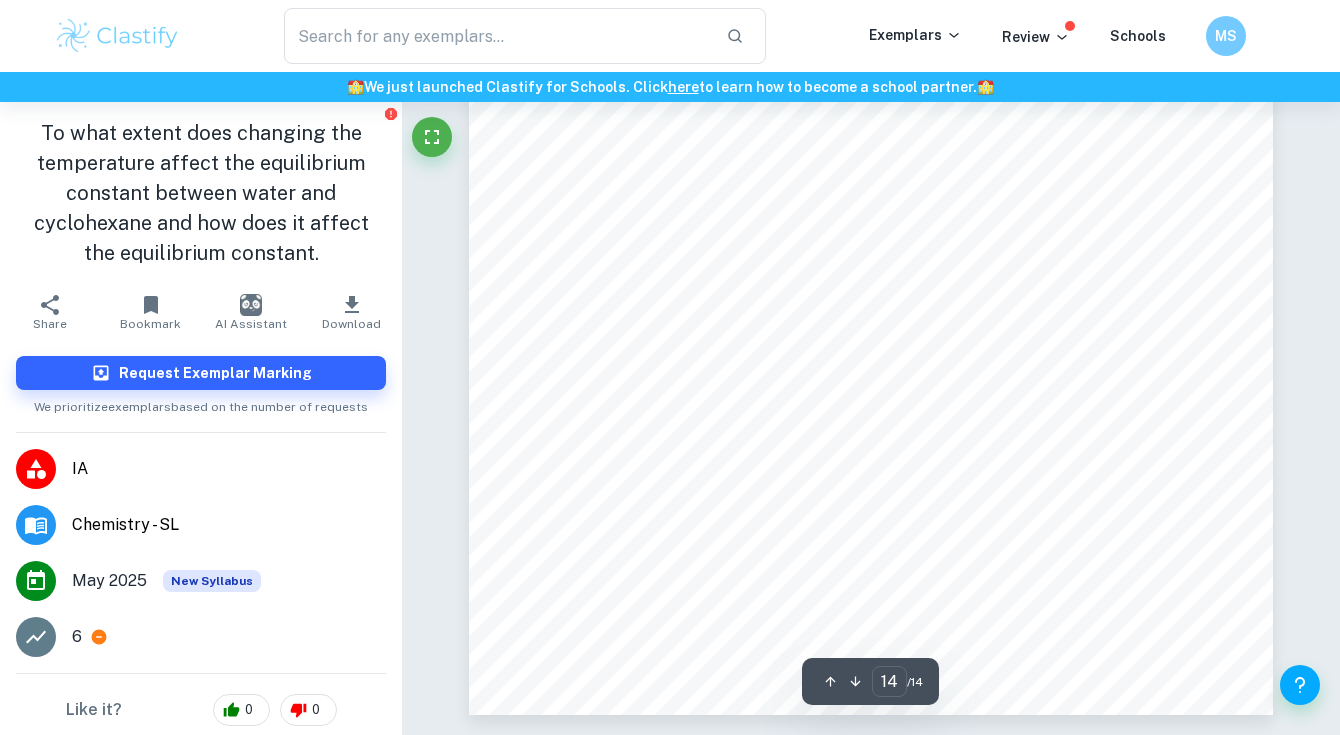 scroll, scrollTop: 15558, scrollLeft: 0, axis: vertical 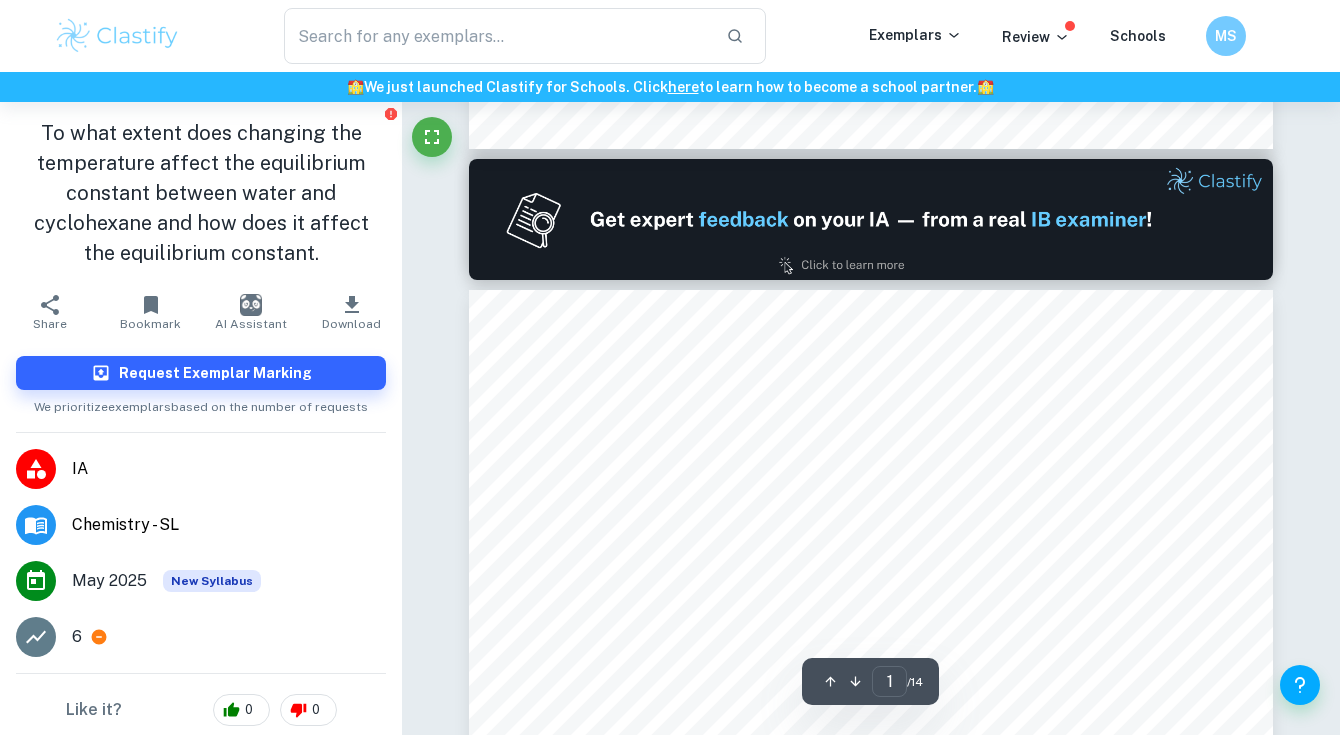 type on "2" 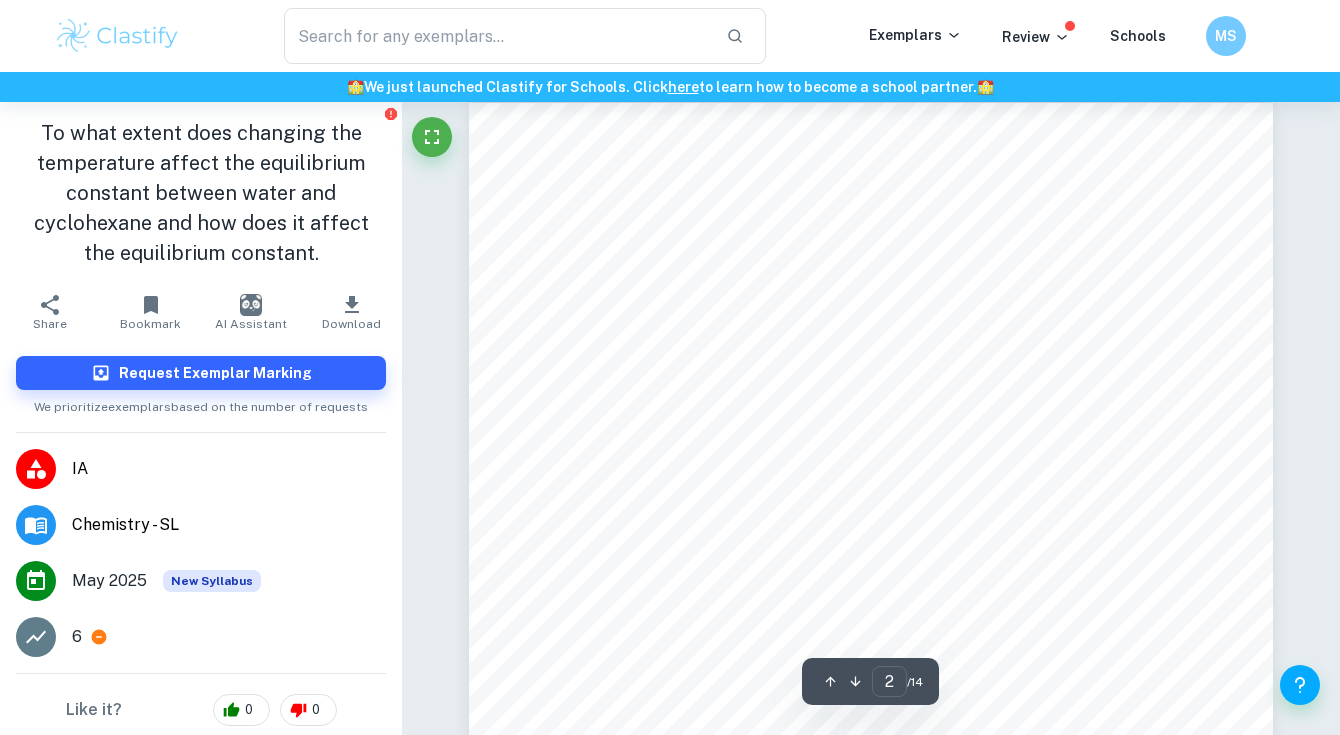 scroll, scrollTop: 1256, scrollLeft: 0, axis: vertical 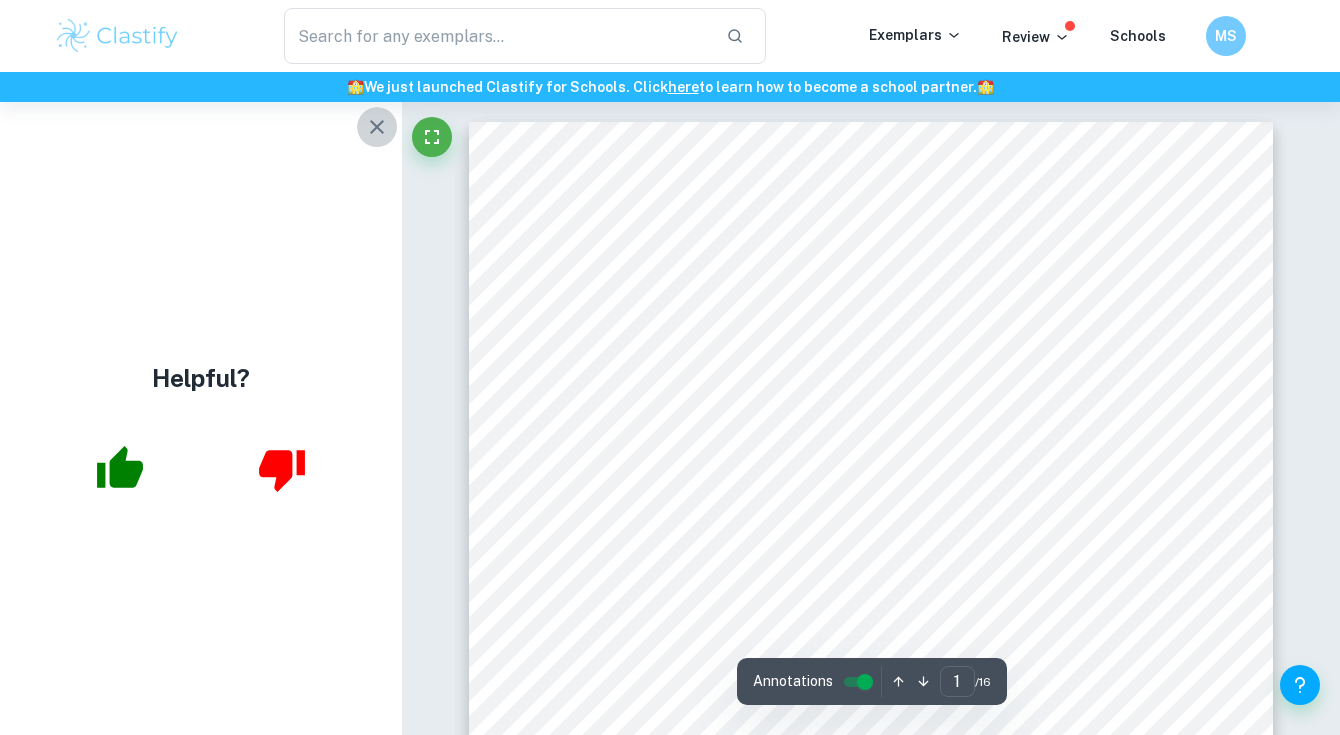 click 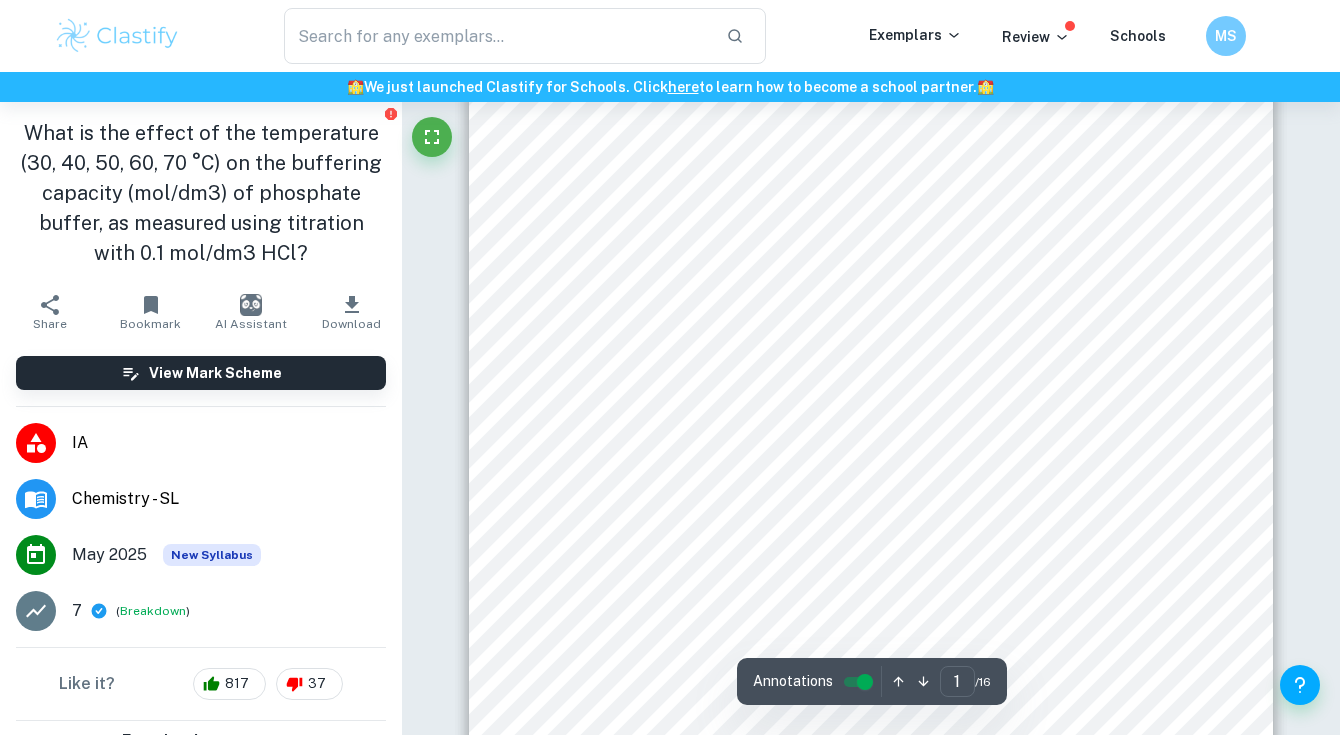 scroll, scrollTop: 285, scrollLeft: 0, axis: vertical 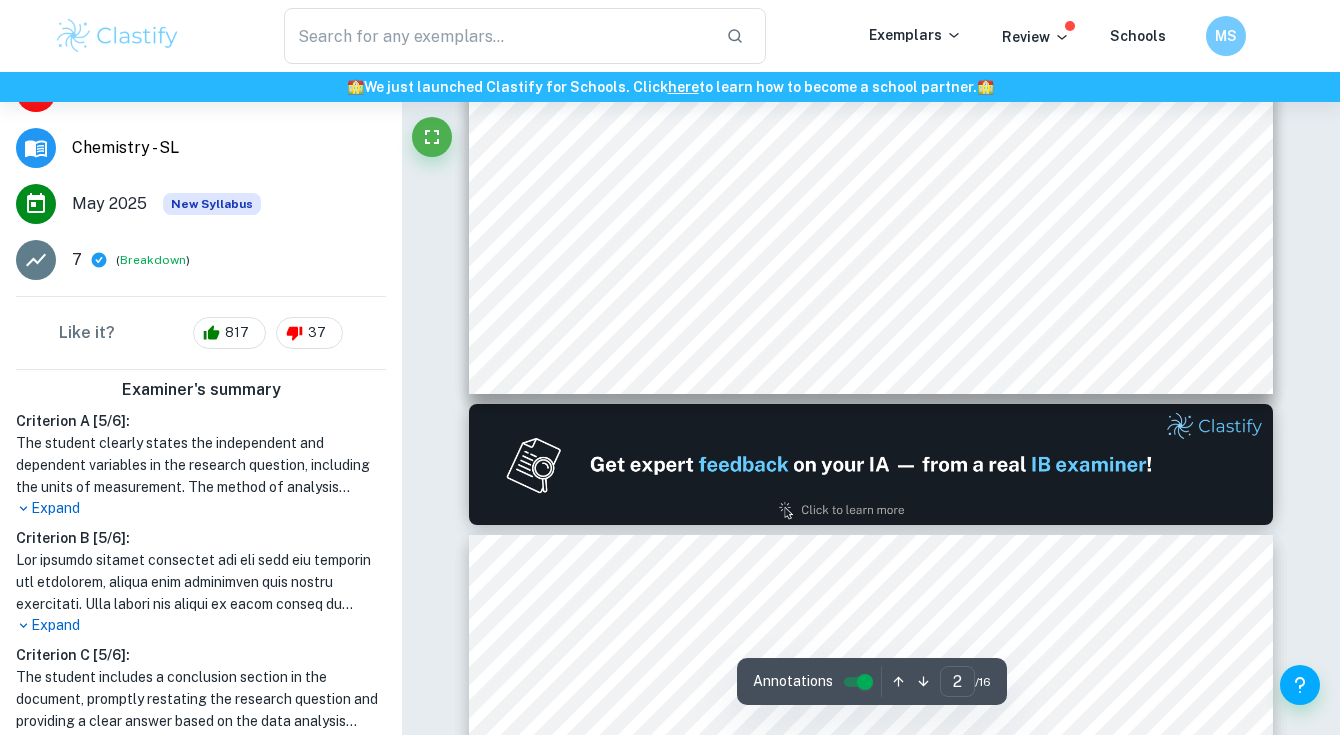 type on "1" 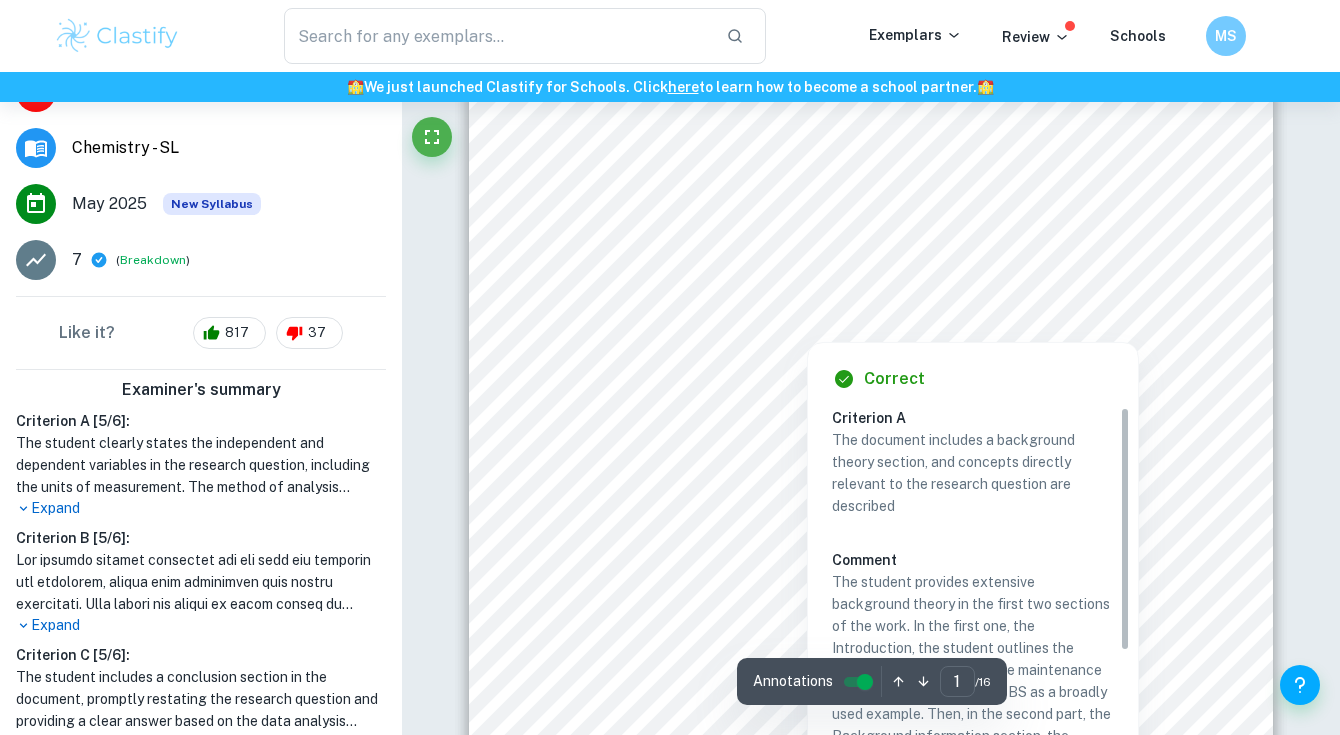 scroll, scrollTop: 148, scrollLeft: 0, axis: vertical 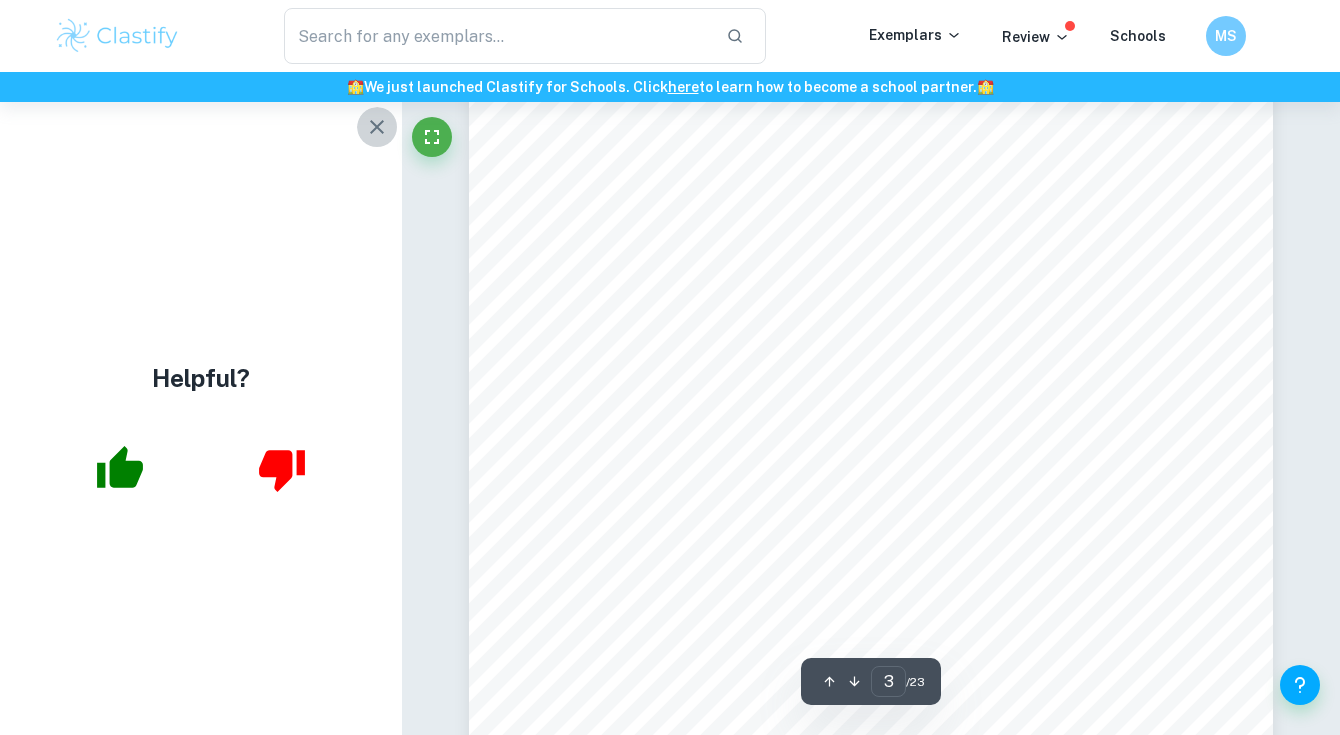 click 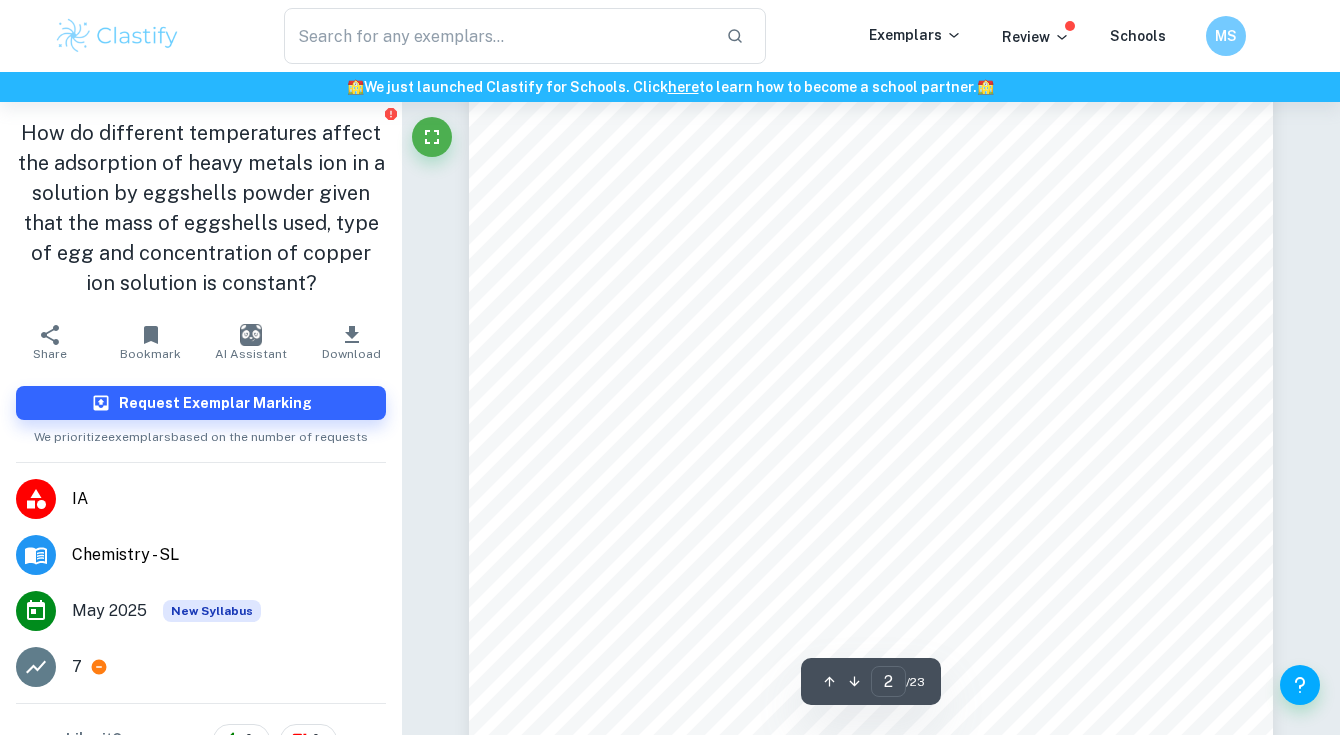 scroll, scrollTop: 1469, scrollLeft: 0, axis: vertical 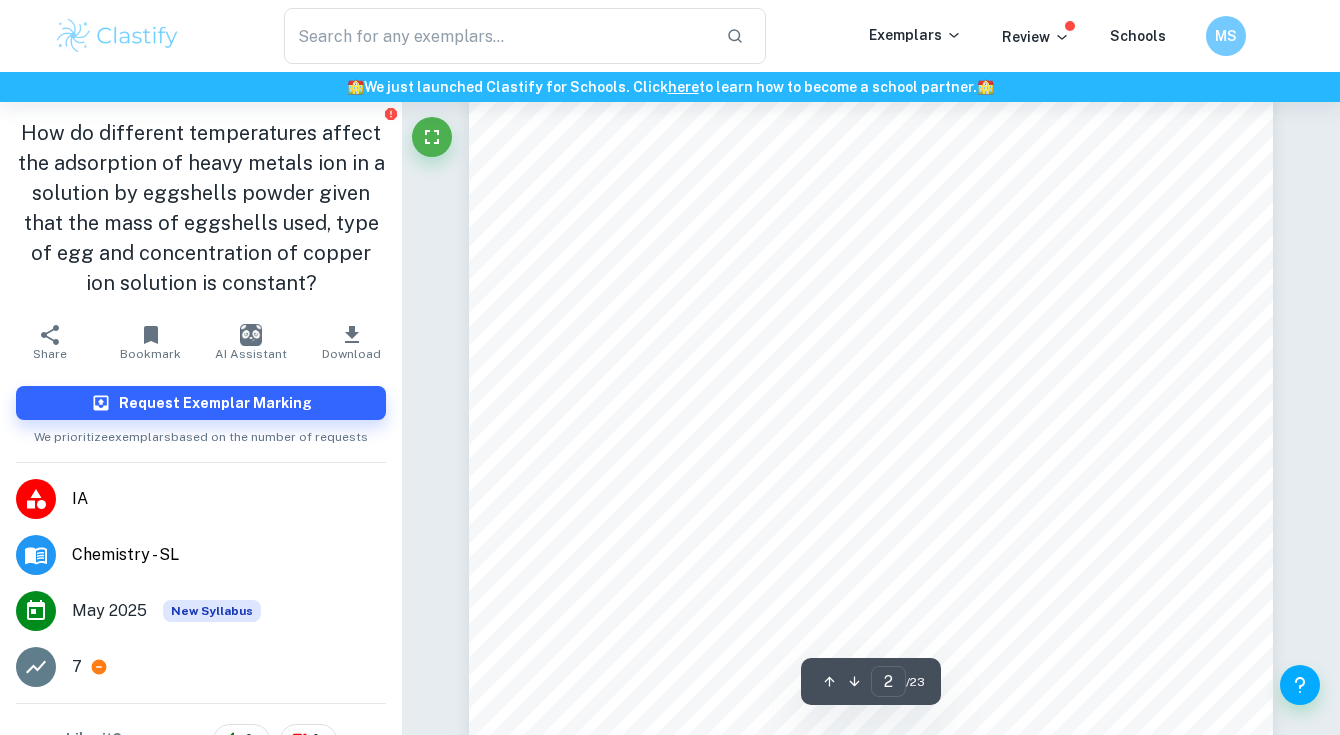 click on "2 Research Question : How do different temperatures (27 o C ,37   o C,47   o C, 57   o C, and 67   o C) affect the adsorption of heavy metals ion in a solution by eggshells powder given that the mass of eggshells used, type of egg and concentration of copper ion solution is constant? Introduction. My keen interest in researching water pollution started when I was on holiday in Cameron Highlands in Pahang, Malaysia. Although there were many streams in Cameron Highlands, I didn9t see any individual bathing in the river. I also noticed that there is a   lot of agricultural activity and development in infrastructure because Cameron Highlands is one of the tourist attractions in Malaysia. Thus, I did some research and found out these activities of rampant land clearing for agriculture and urbanisation impacted negatively the river, especially the Bertam River. Heavy metals exceeded the recommended standard and created a health risk to people in Cameron Highlands who use the river as their main source of water." at bounding box center (871, 499) 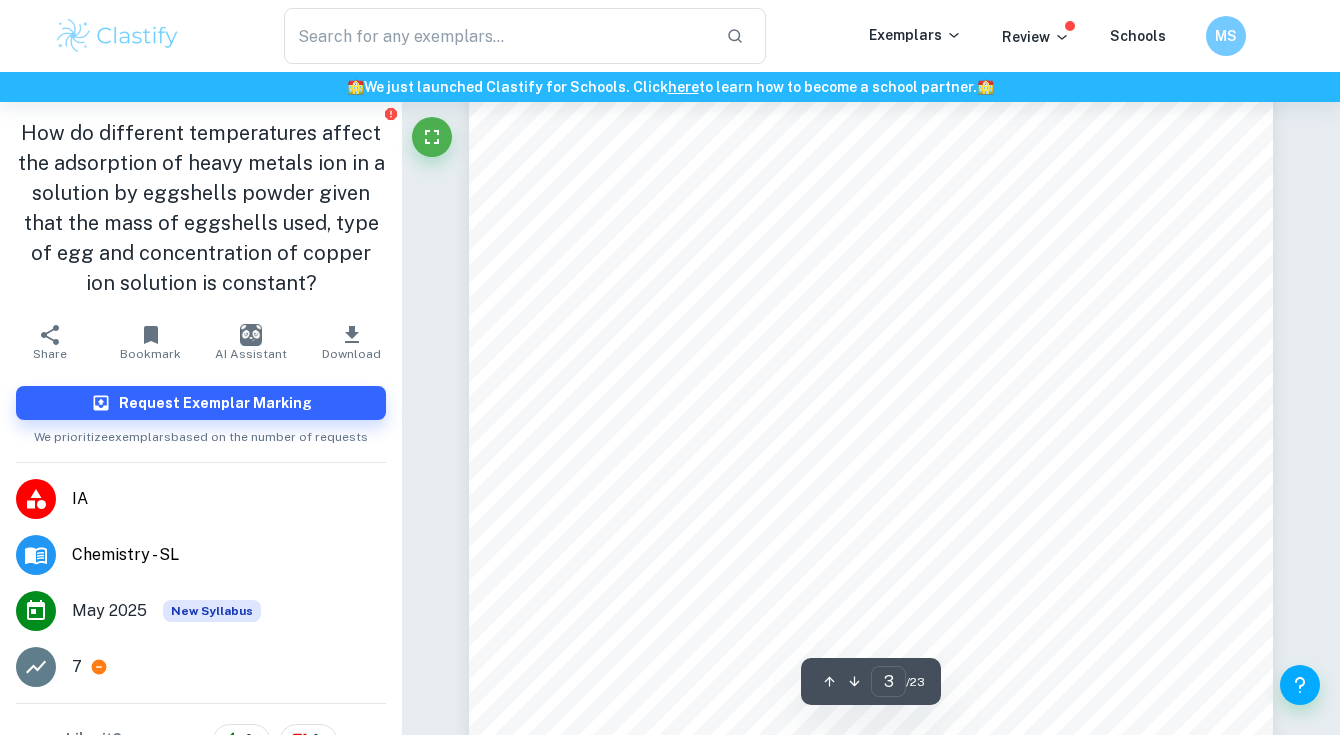 scroll, scrollTop: 2880, scrollLeft: 0, axis: vertical 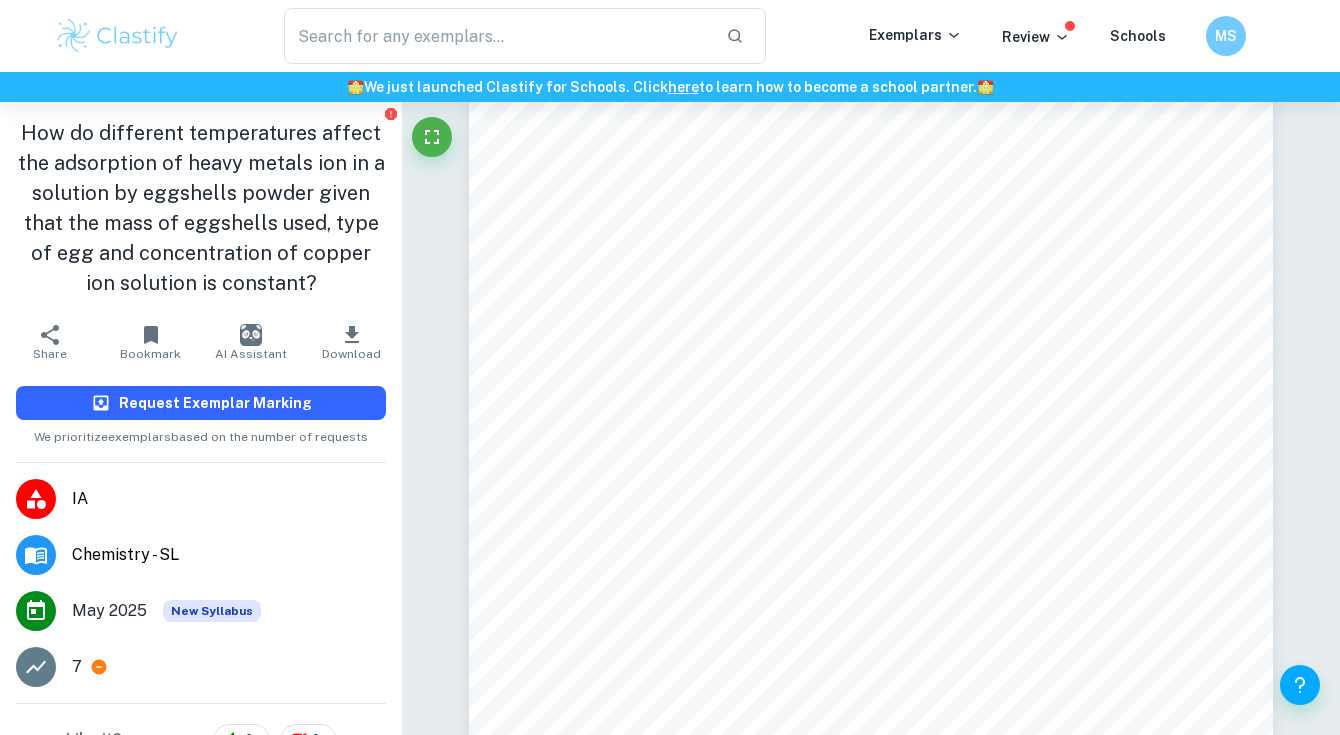 click on "Request Exemplar Marking" at bounding box center (201, 403) 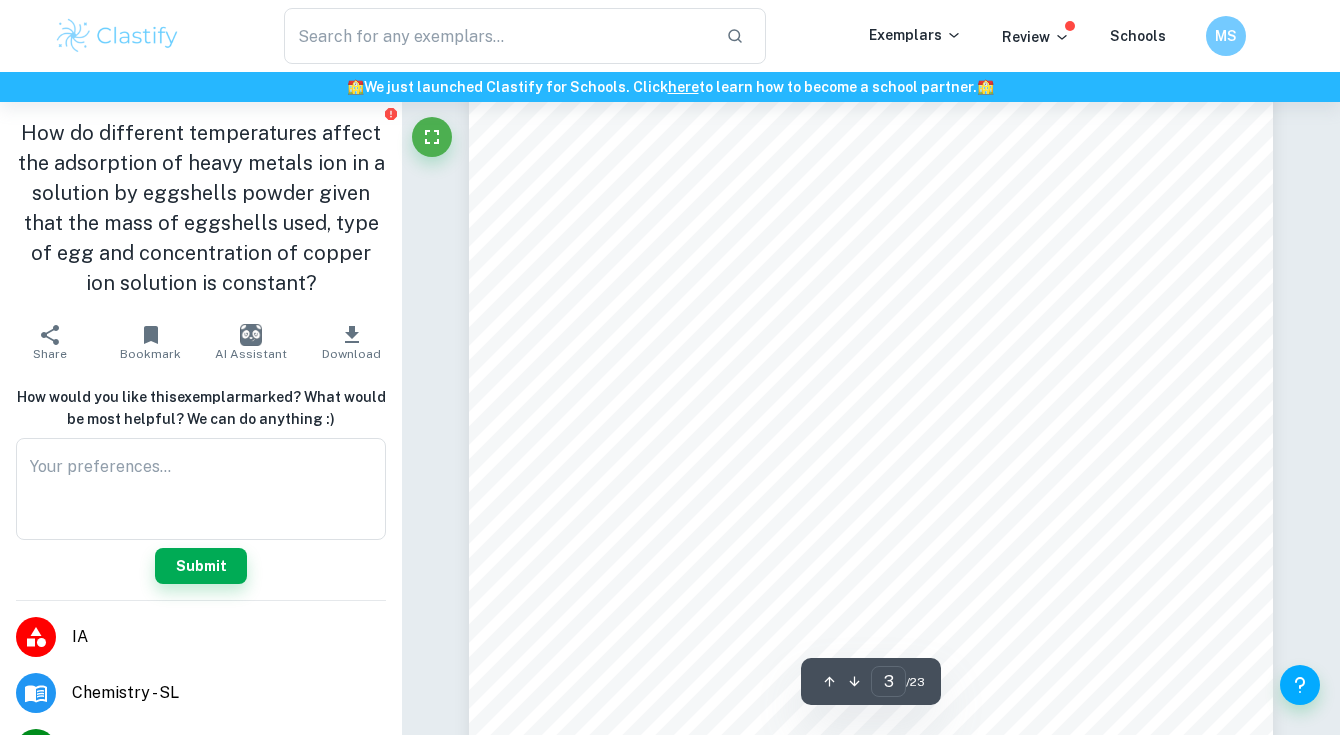 click on "( [SYMBOL] ) + [SYMBOL]" at bounding box center (871, 235) 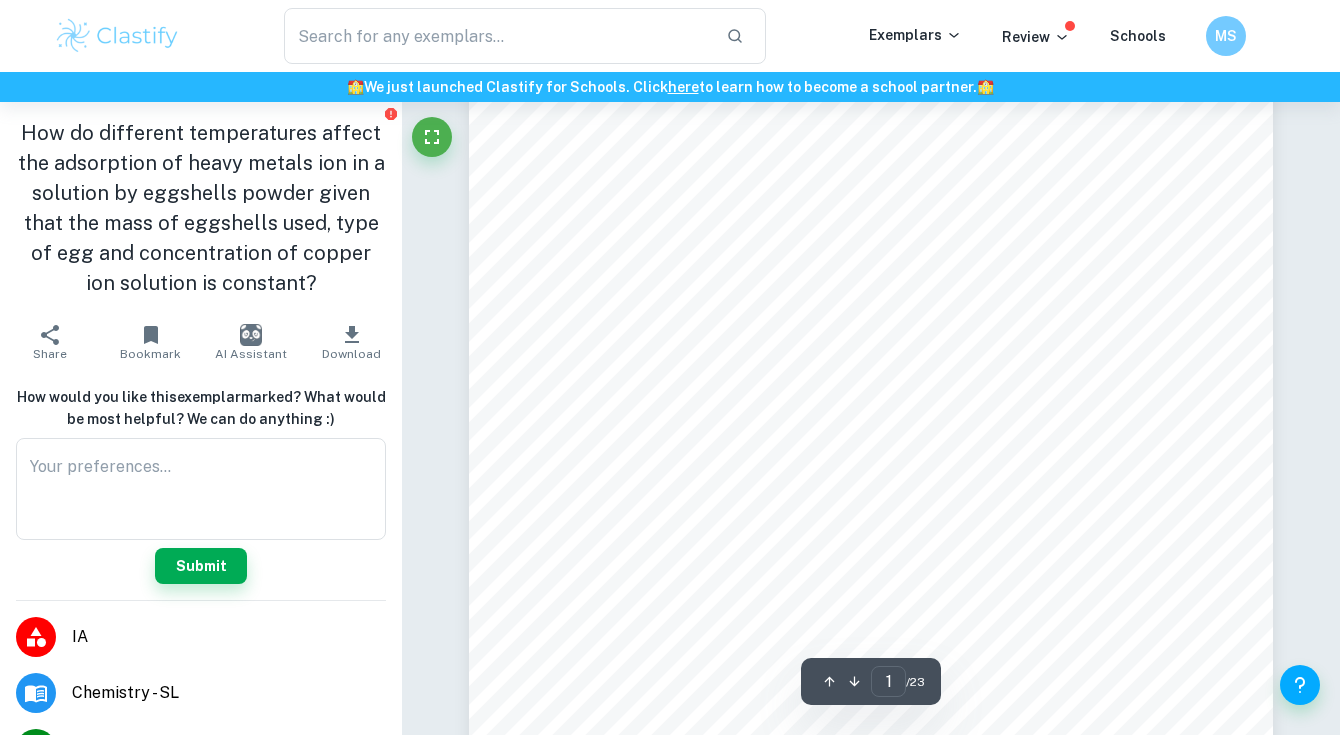 scroll, scrollTop: 471, scrollLeft: 0, axis: vertical 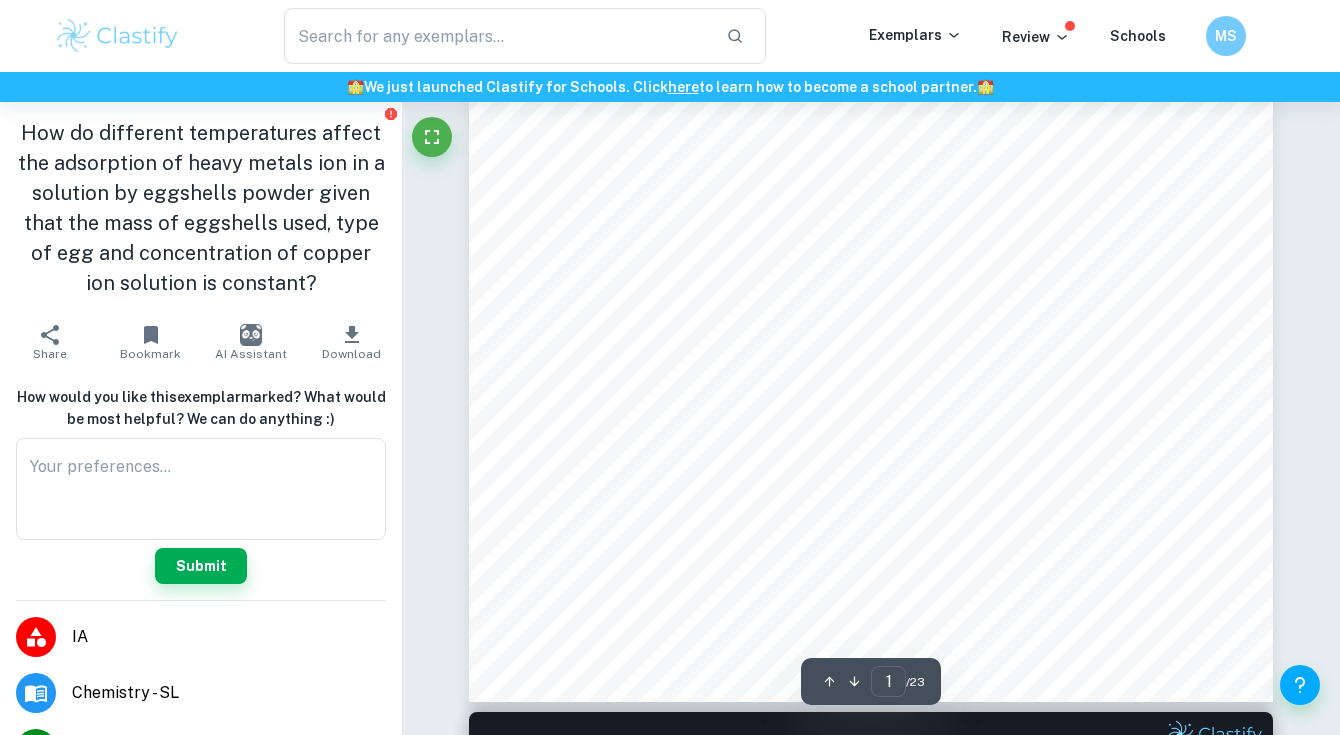 type on "2" 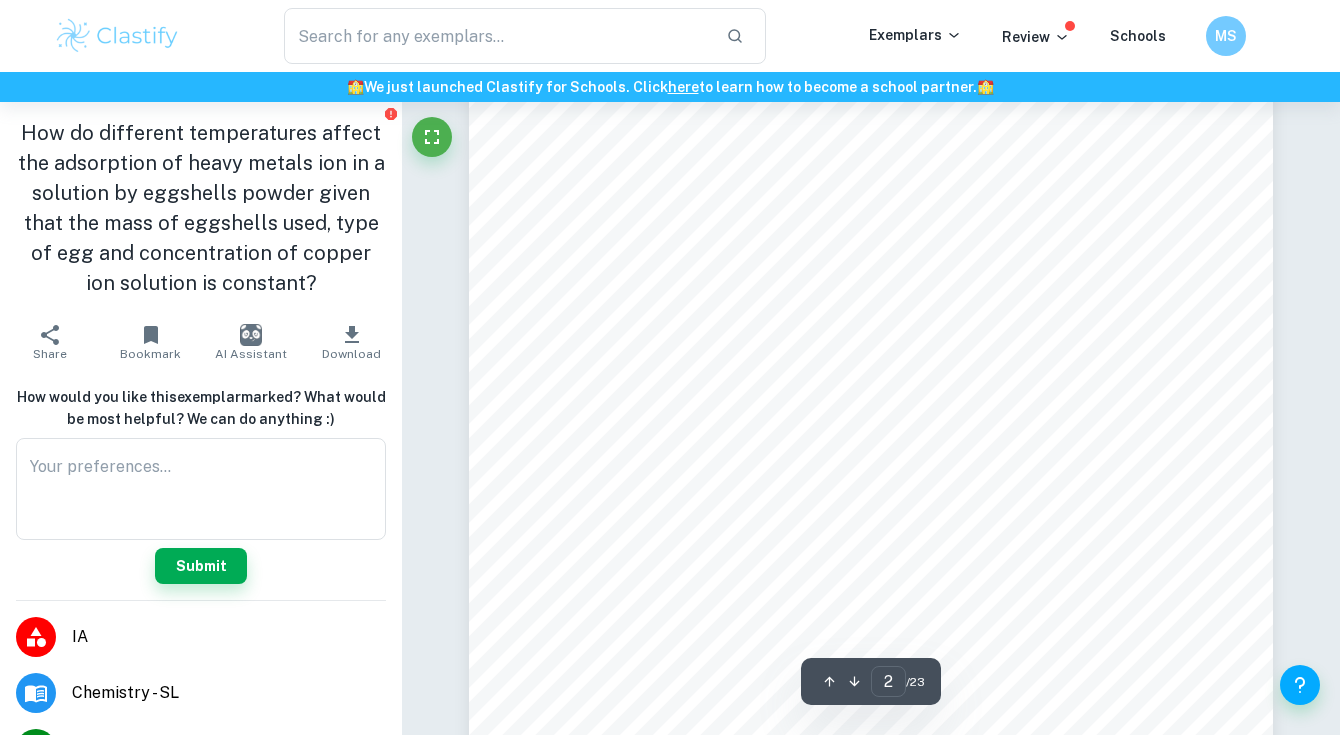 scroll, scrollTop: 1321, scrollLeft: 0, axis: vertical 